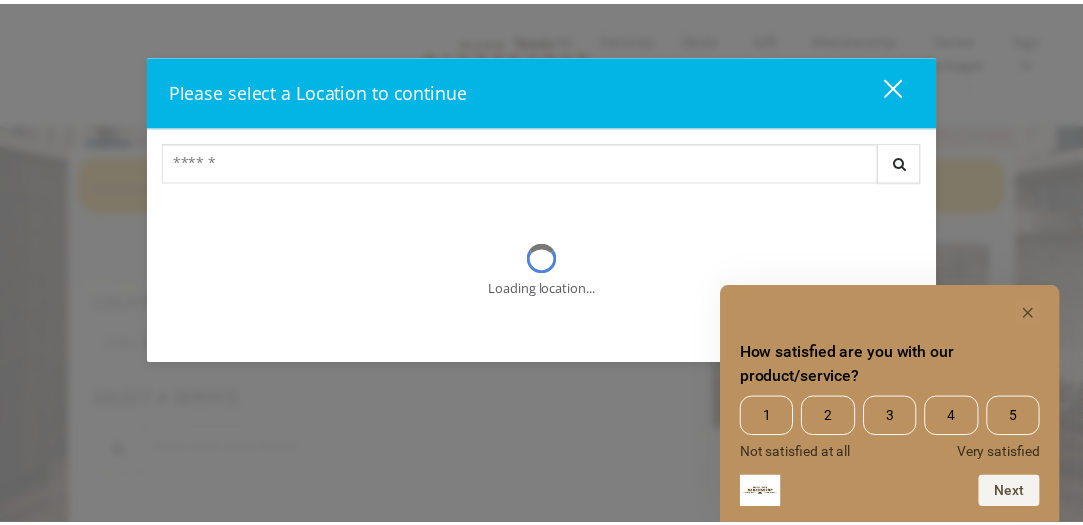 scroll, scrollTop: 0, scrollLeft: 0, axis: both 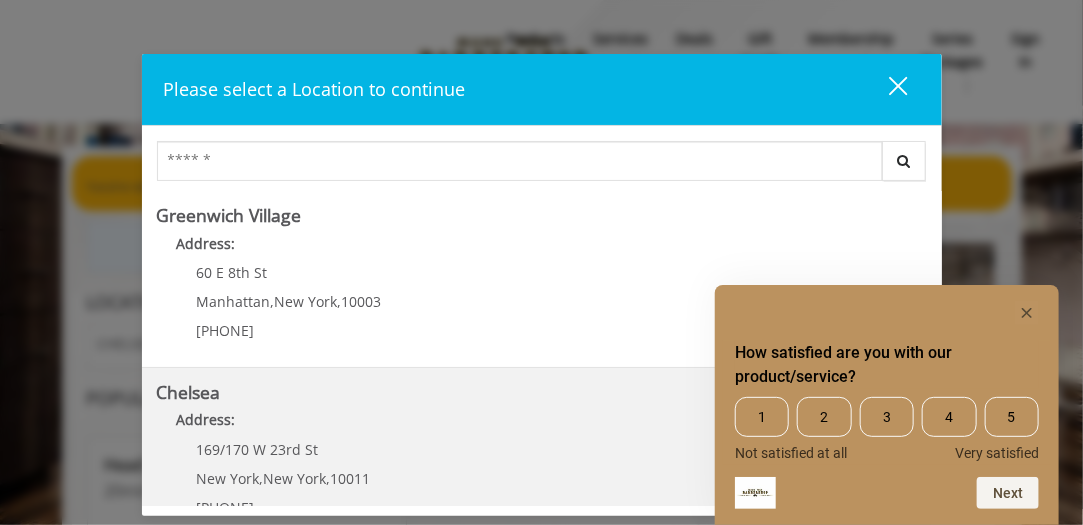 click on "169/170  W 23rd St" at bounding box center (258, 449) 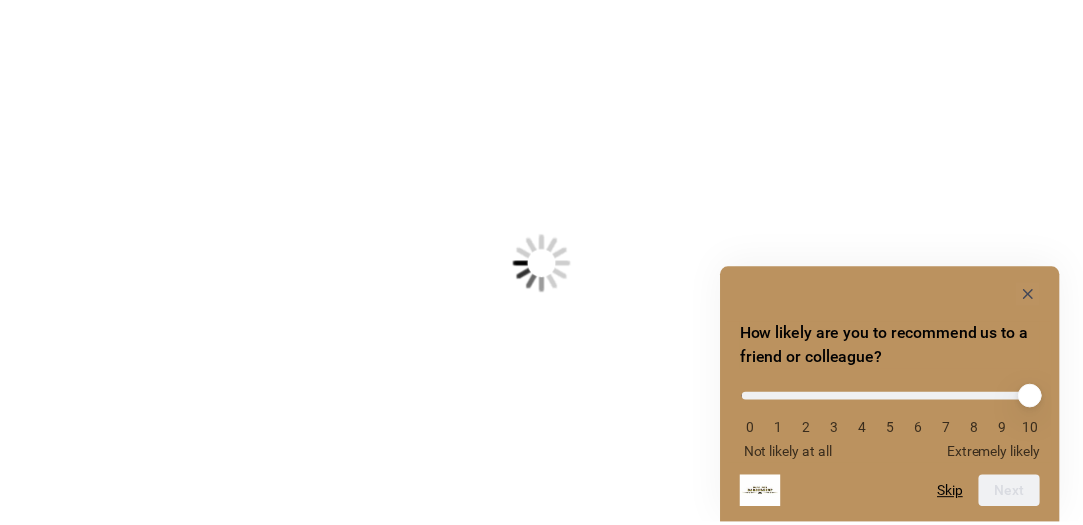 scroll, scrollTop: 0, scrollLeft: 0, axis: both 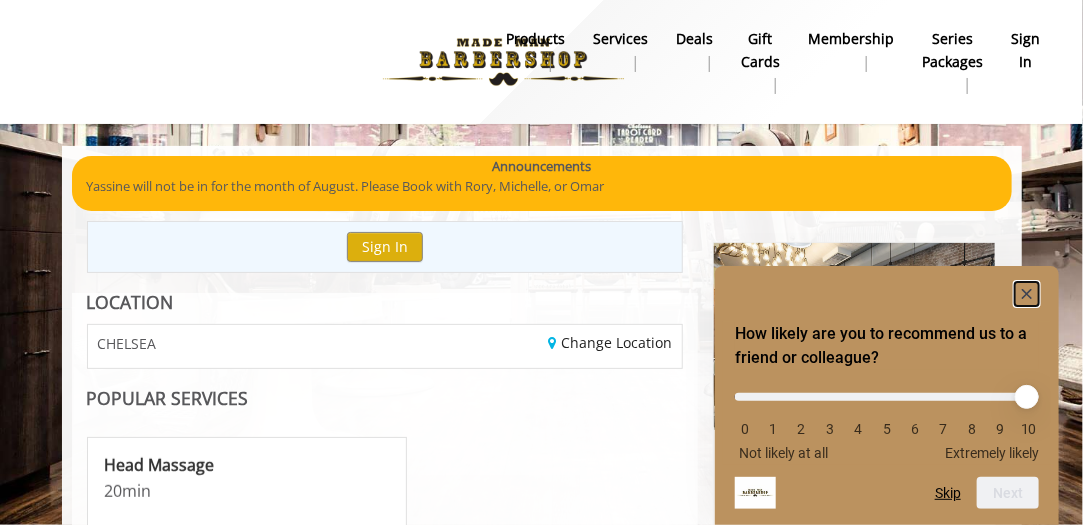 click 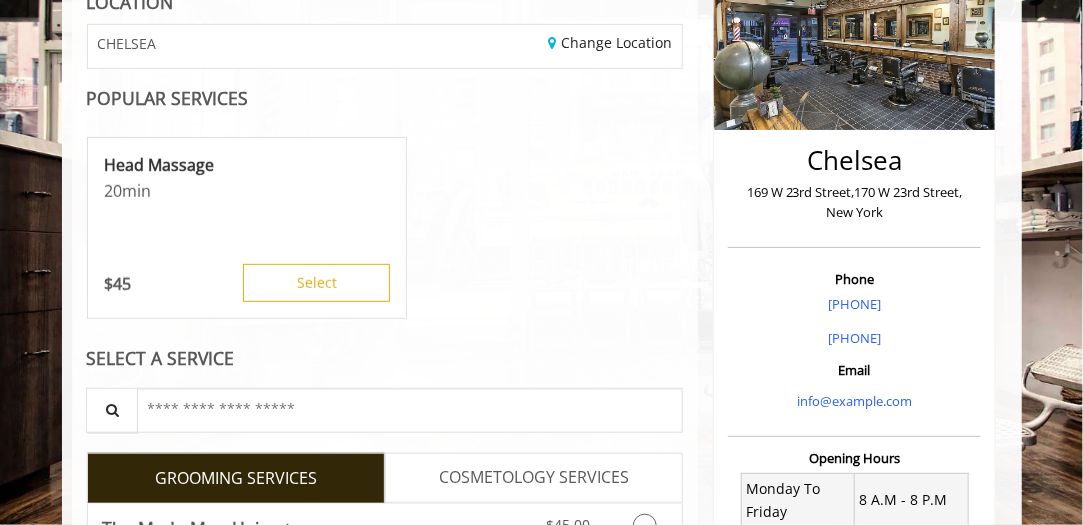 scroll, scrollTop: 400, scrollLeft: 0, axis: vertical 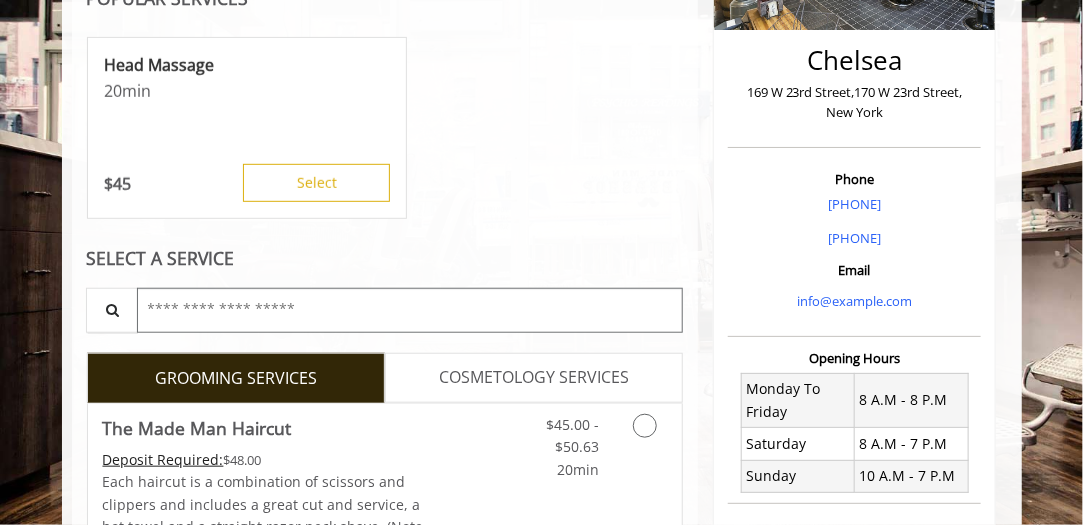 click at bounding box center (410, 310) 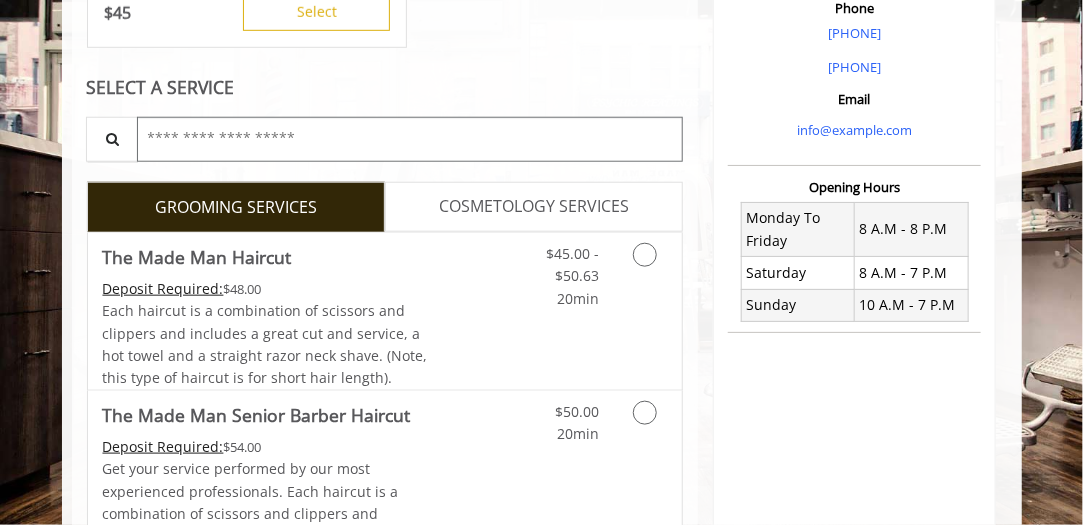 scroll, scrollTop: 600, scrollLeft: 0, axis: vertical 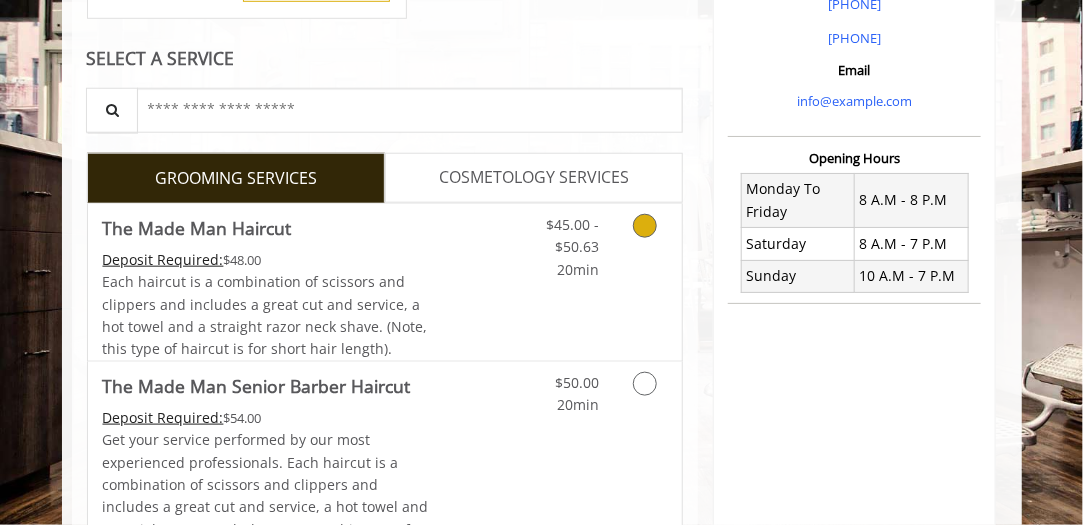 click on "Discounted Price" at bounding box center [483, 282] 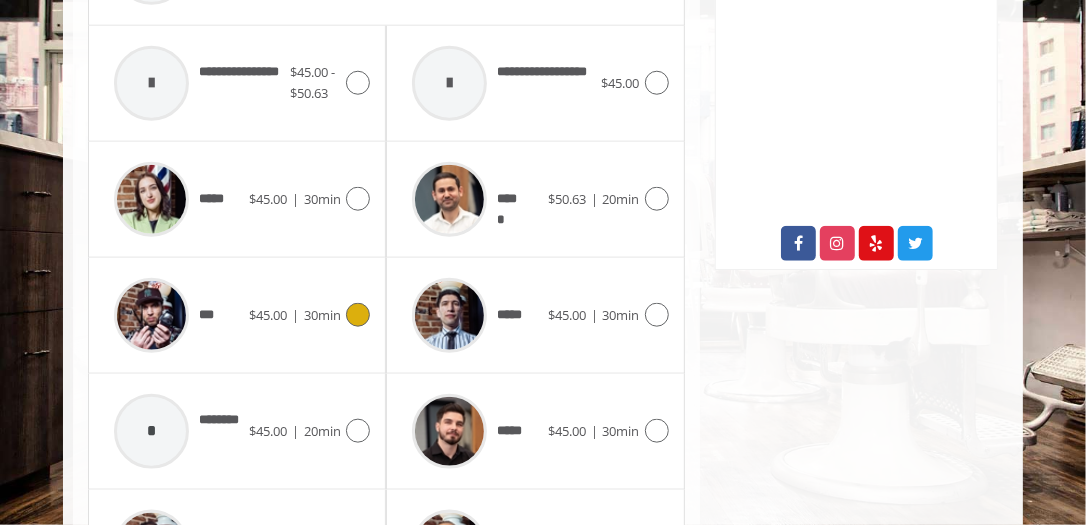 scroll, scrollTop: 985, scrollLeft: 0, axis: vertical 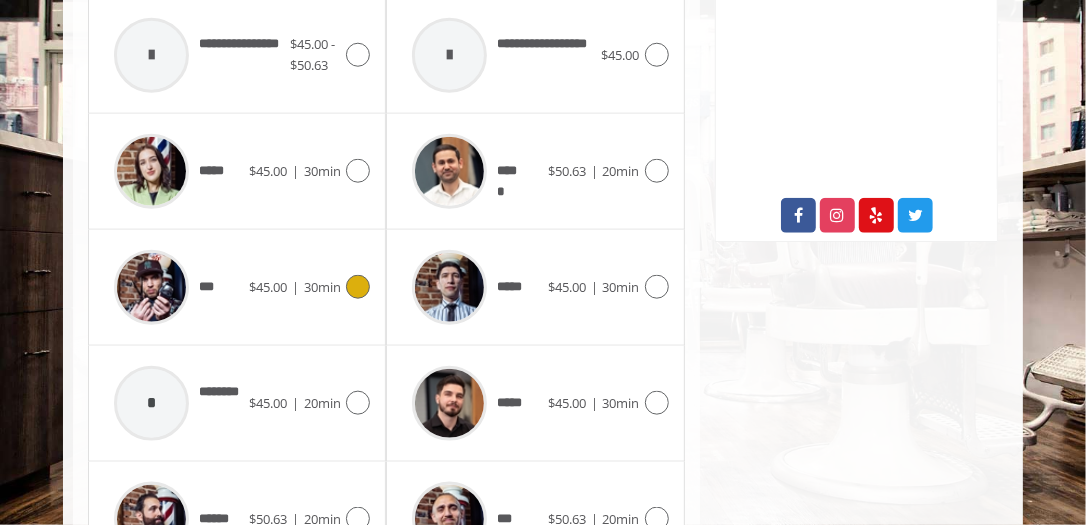 click at bounding box center (151, 287) 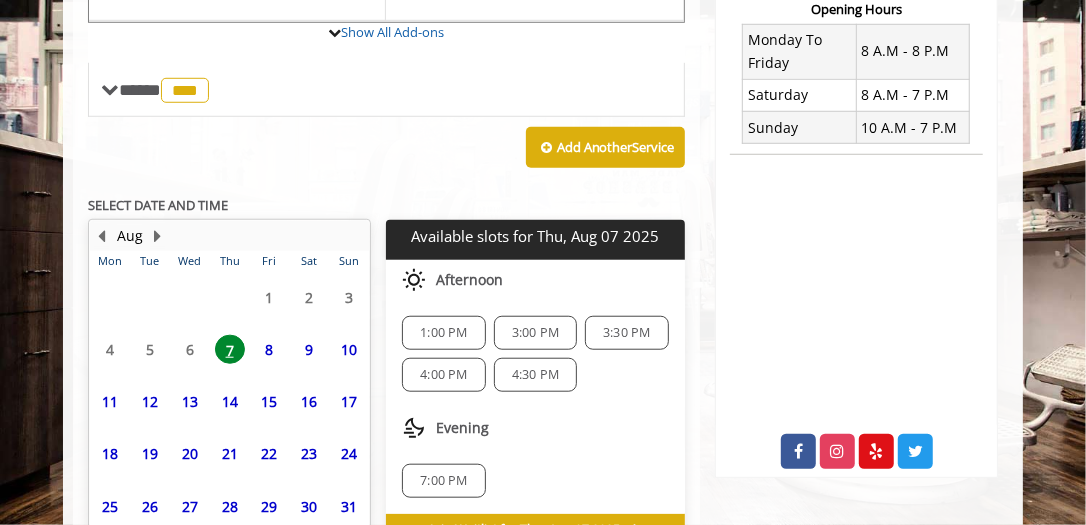 scroll, scrollTop: 807, scrollLeft: 0, axis: vertical 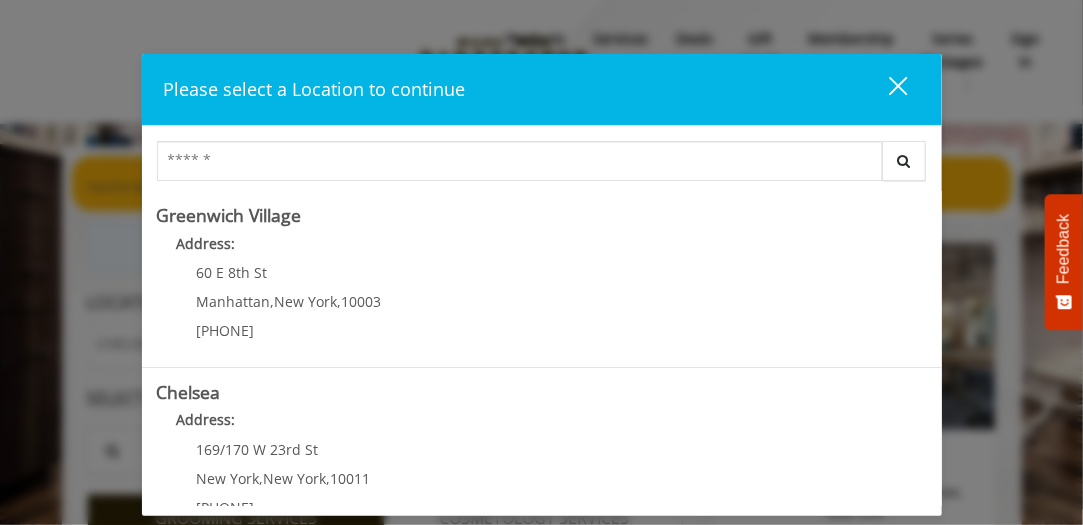 click on "close" at bounding box center [886, 90] 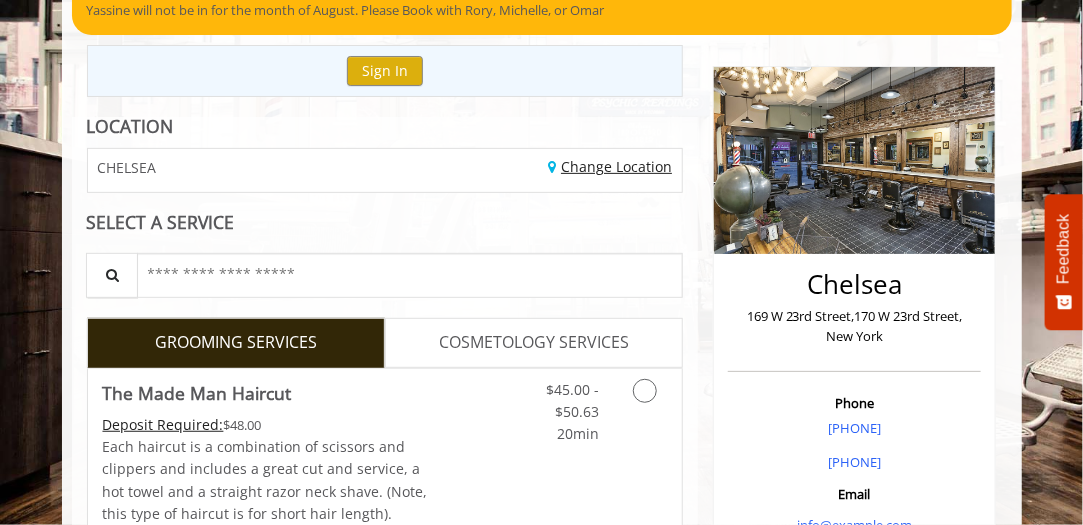 scroll, scrollTop: 200, scrollLeft: 0, axis: vertical 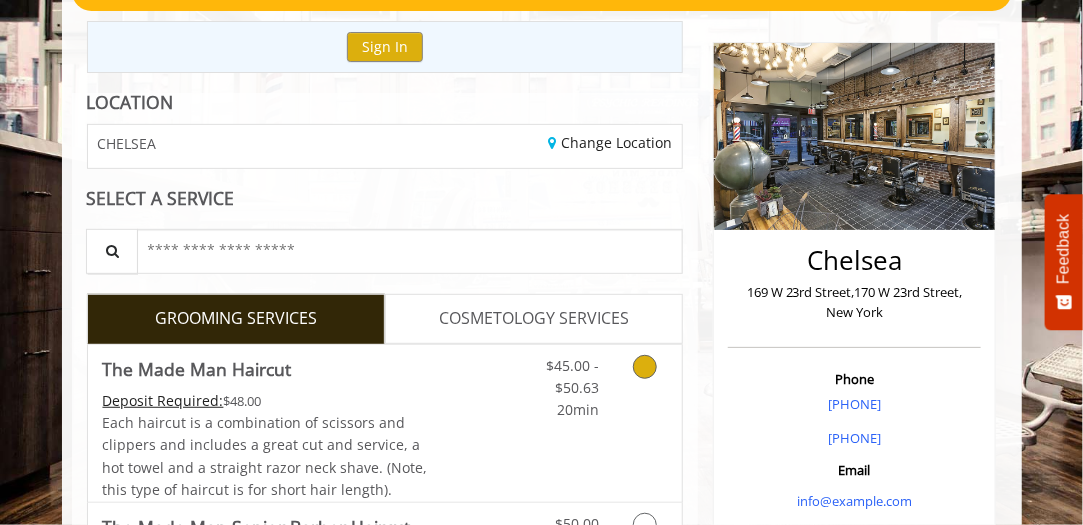 click on "The Made Man Haircut" at bounding box center [197, 369] 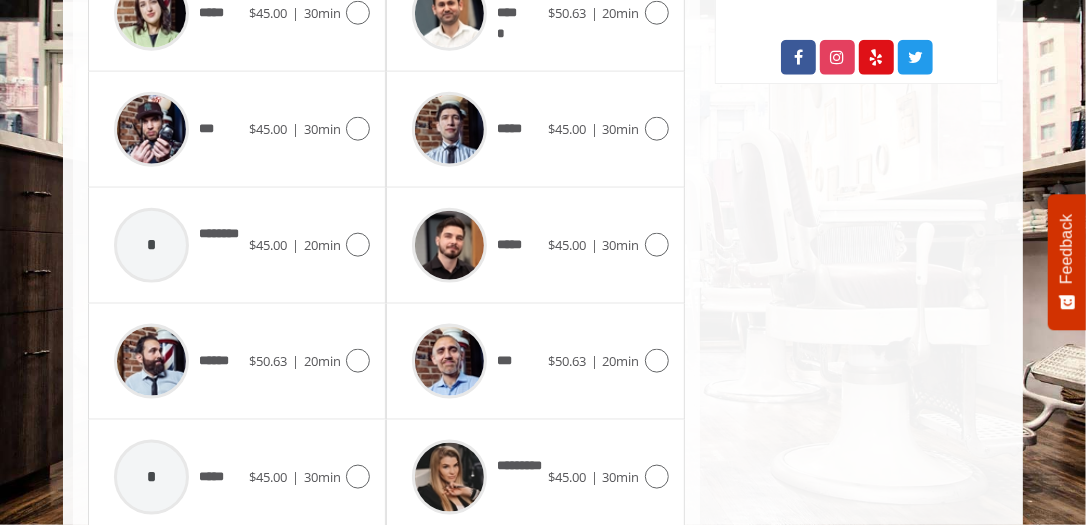 scroll, scrollTop: 1115, scrollLeft: 0, axis: vertical 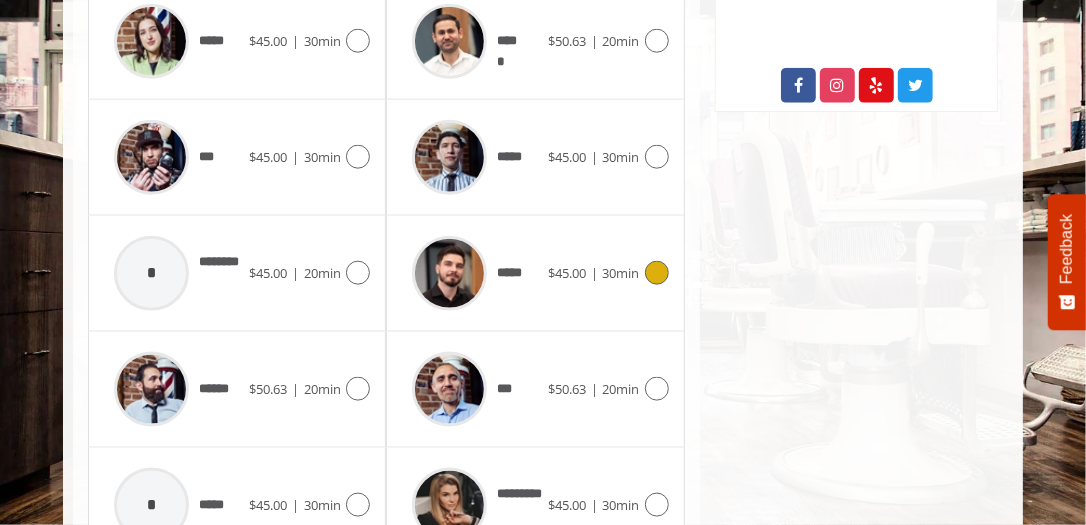 click on "*****" at bounding box center [518, 273] 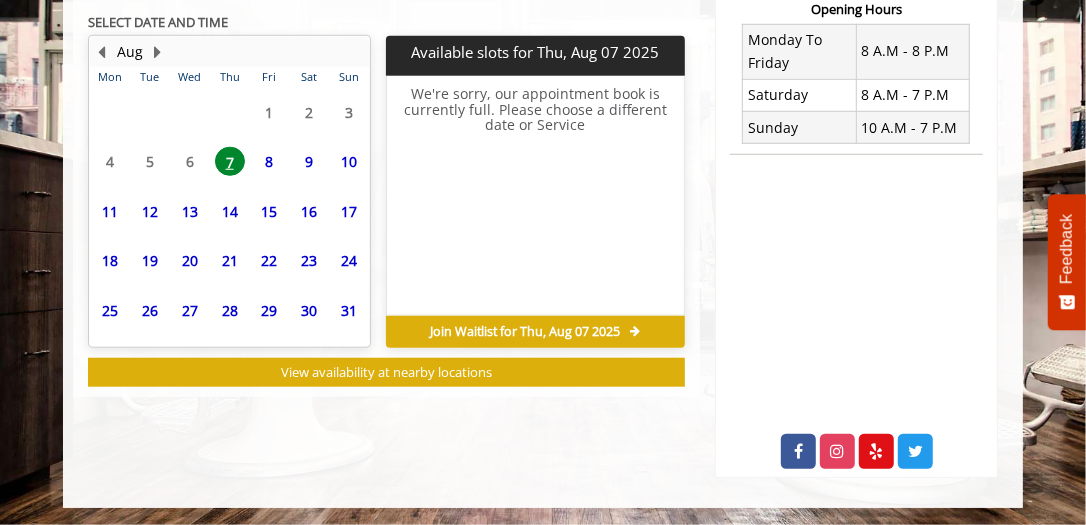 scroll, scrollTop: 807, scrollLeft: 0, axis: vertical 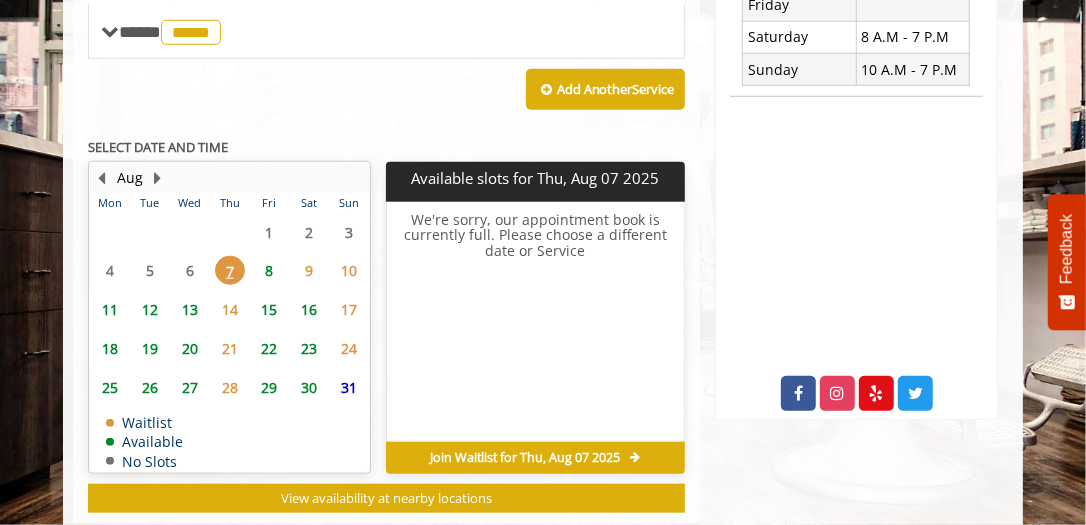 click on "8" 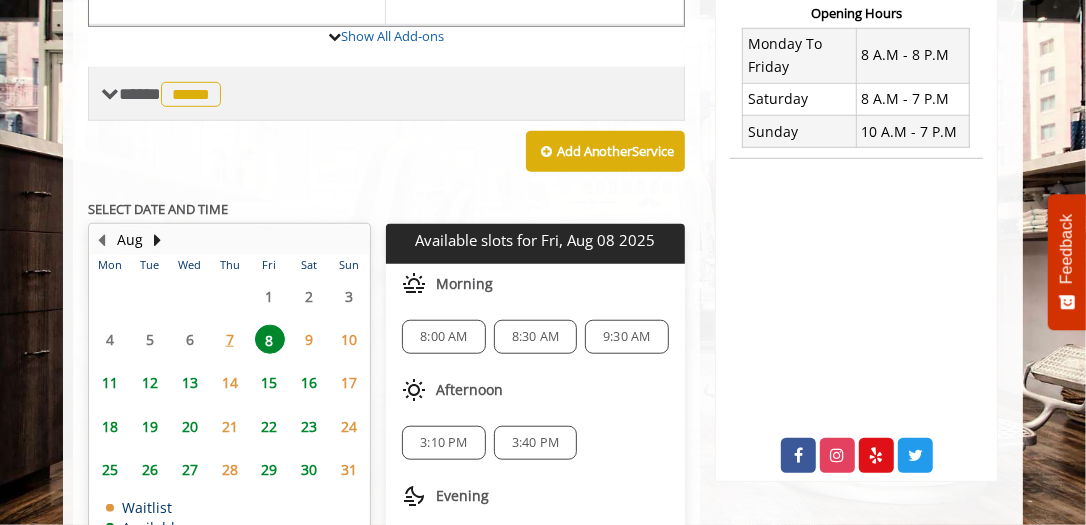 scroll, scrollTop: 785, scrollLeft: 0, axis: vertical 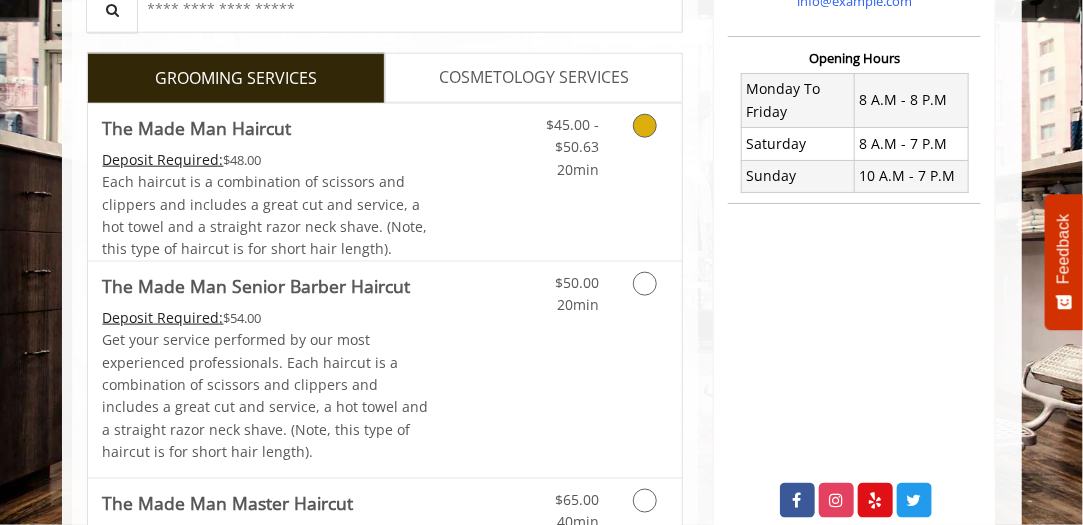 click on "Discounted Price" at bounding box center (483, 182) 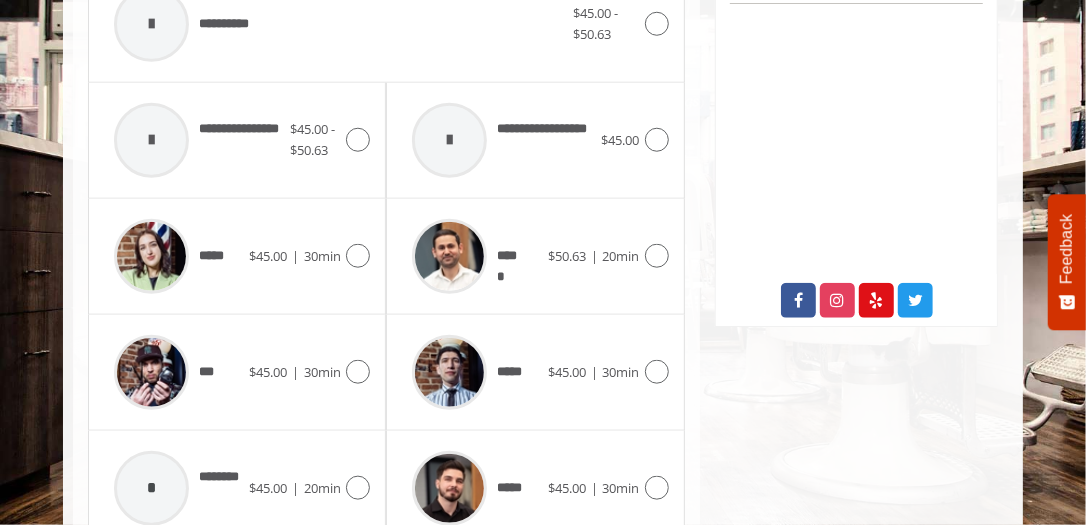 scroll, scrollTop: 985, scrollLeft: 0, axis: vertical 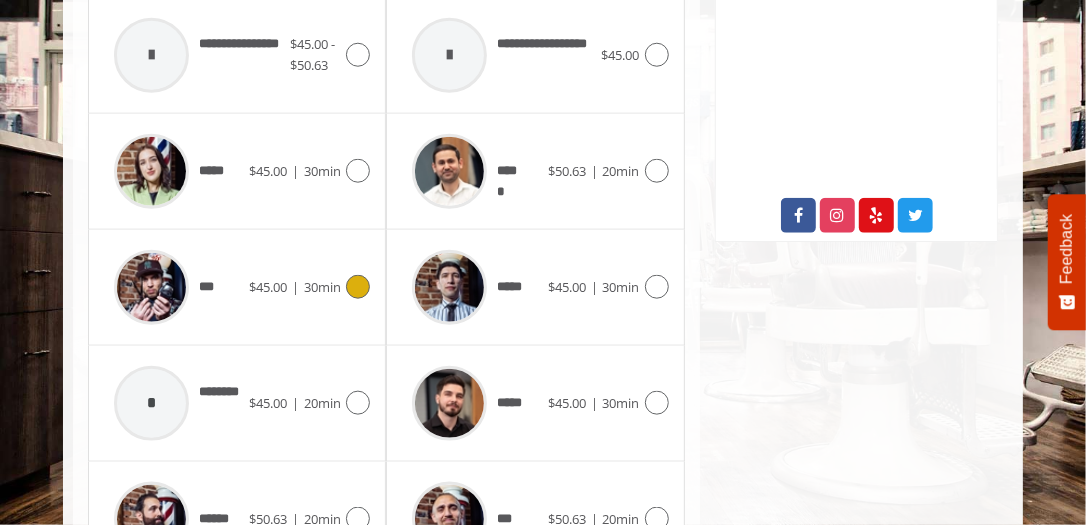 click on "***" at bounding box center [209, 287] 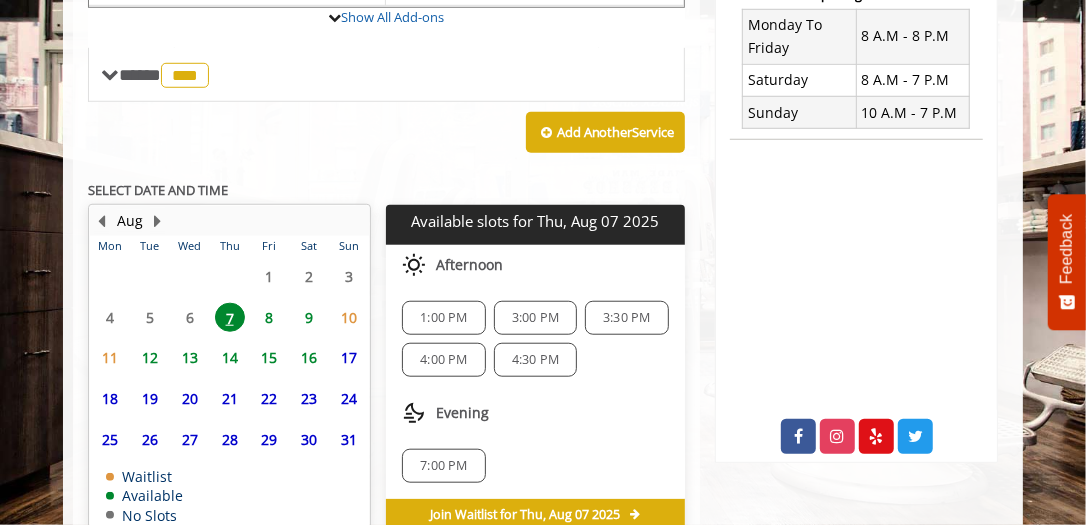 scroll, scrollTop: 789, scrollLeft: 0, axis: vertical 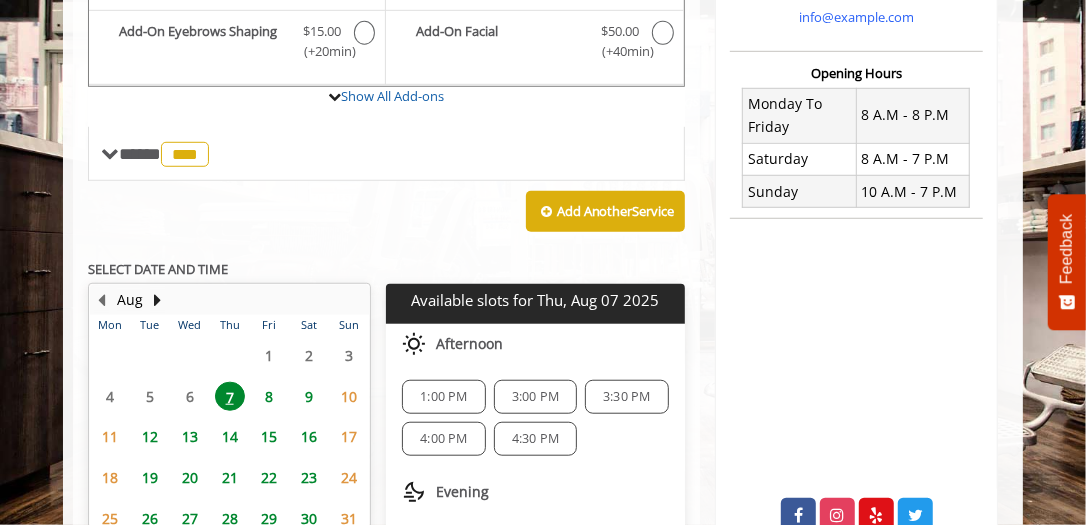 click on "8" 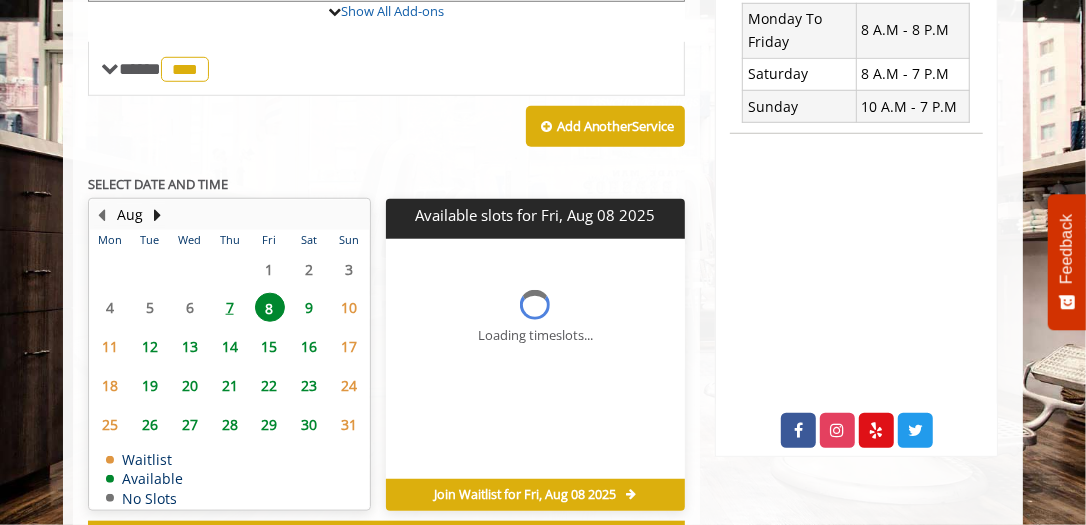 scroll, scrollTop: 878, scrollLeft: 0, axis: vertical 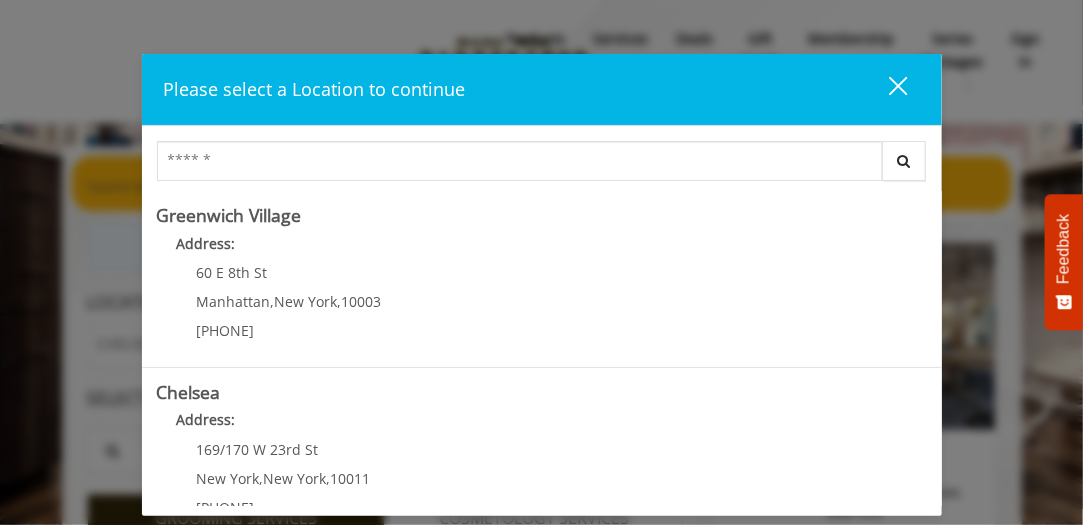 click on "close" at bounding box center (886, 90) 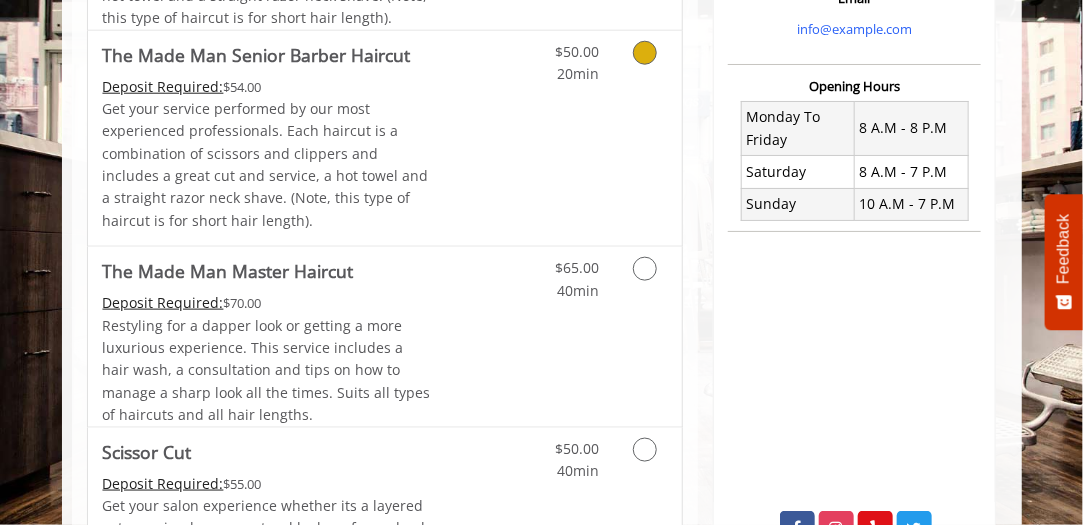 scroll, scrollTop: 700, scrollLeft: 0, axis: vertical 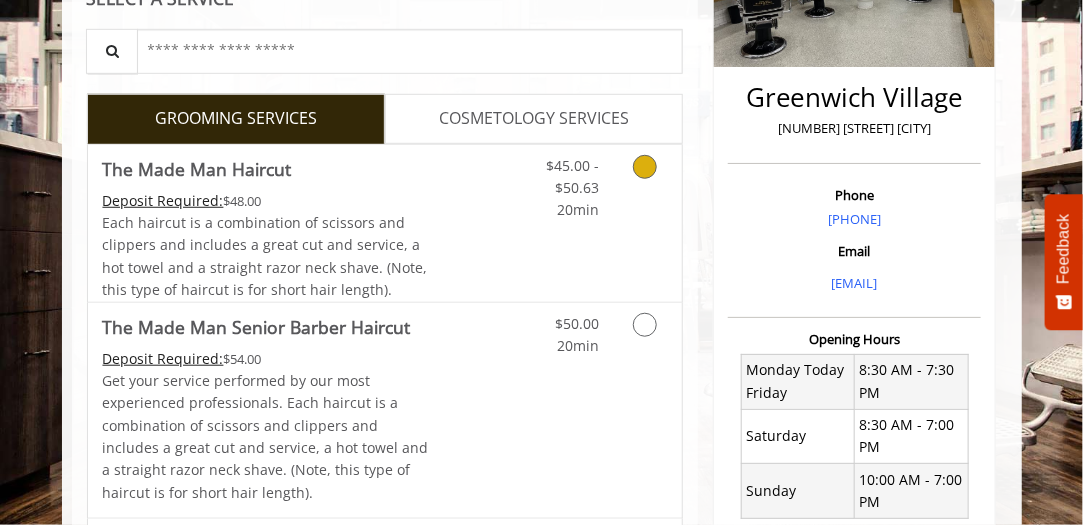 click on "Each haircut is a combination of scissors and clippers and includes a great cut and service, a hot towel and a straight razor neck shave. (Note, this type of haircut is for short hair length)." at bounding box center (269, 257) 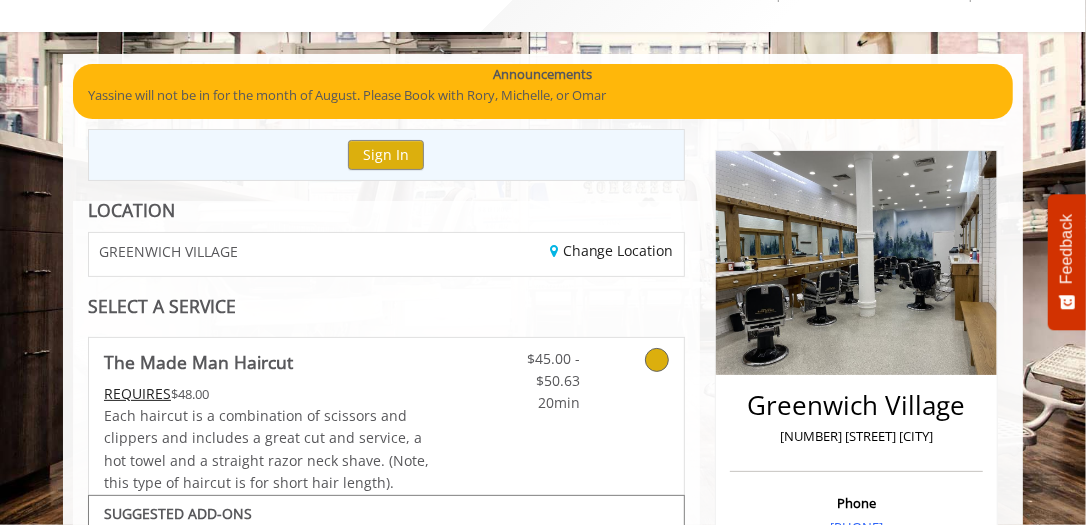scroll, scrollTop: 0, scrollLeft: 0, axis: both 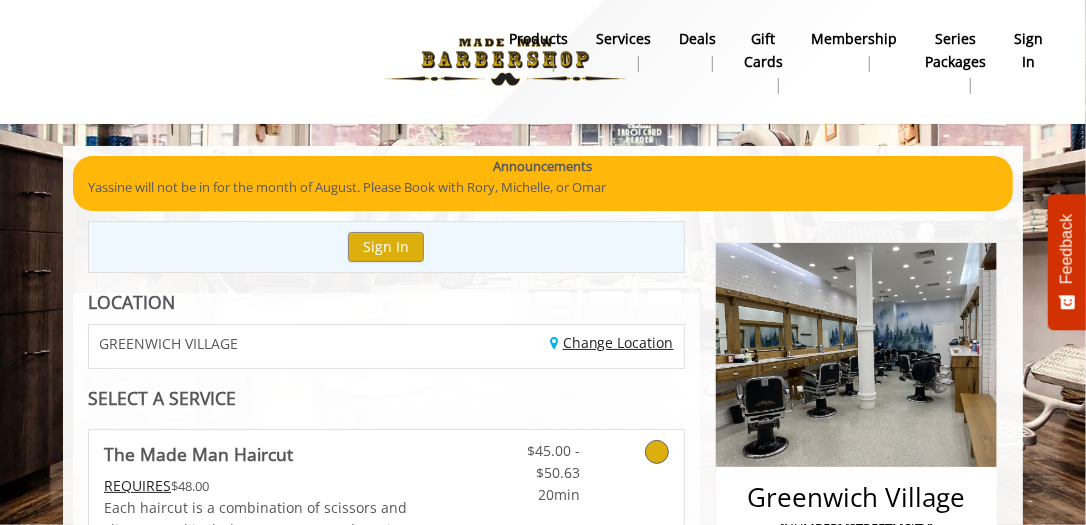 click on "Change  Location" at bounding box center (612, 342) 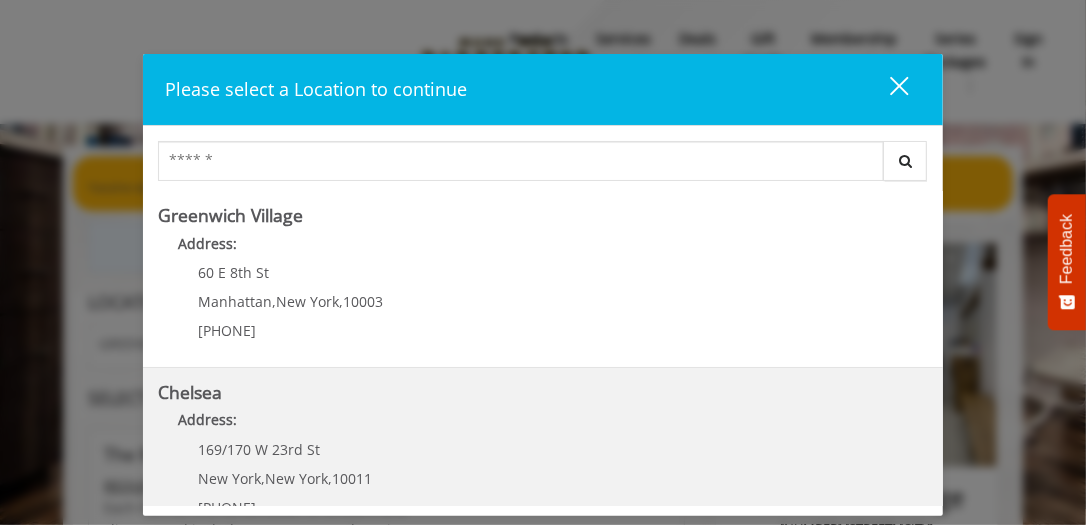 click on "169/170  W 23rd St" at bounding box center (259, 449) 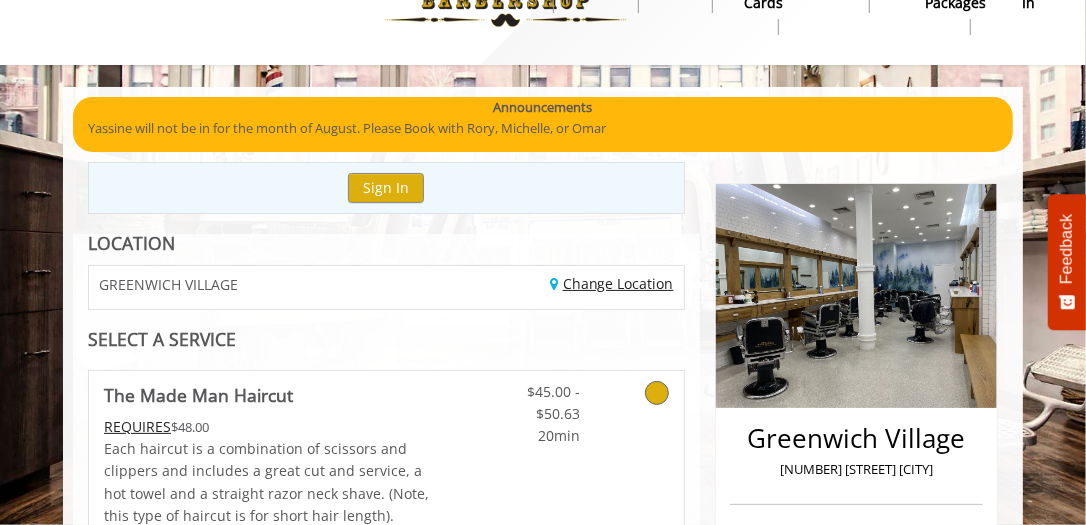 scroll, scrollTop: 100, scrollLeft: 0, axis: vertical 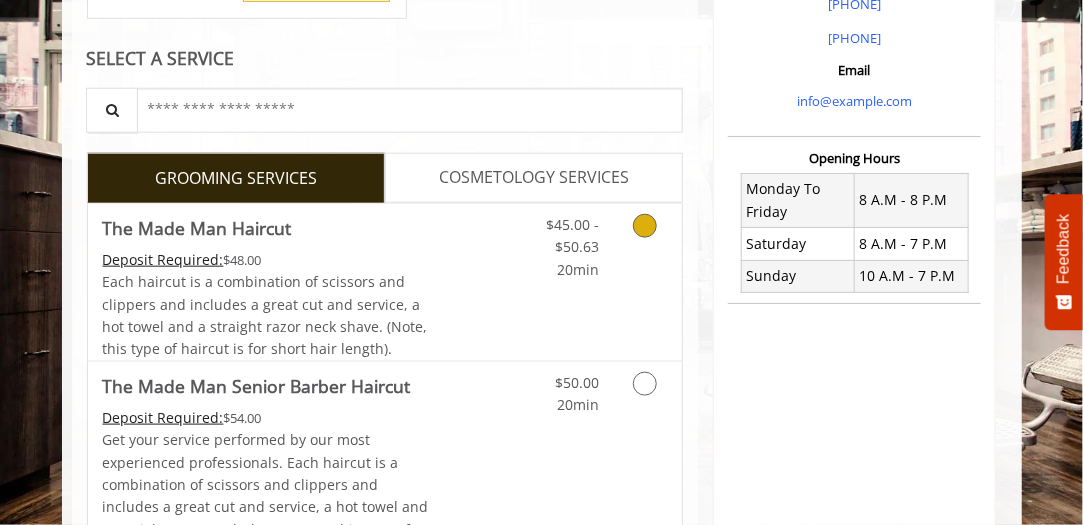 click on "Deposit Required:  $48.00" at bounding box center [269, 260] 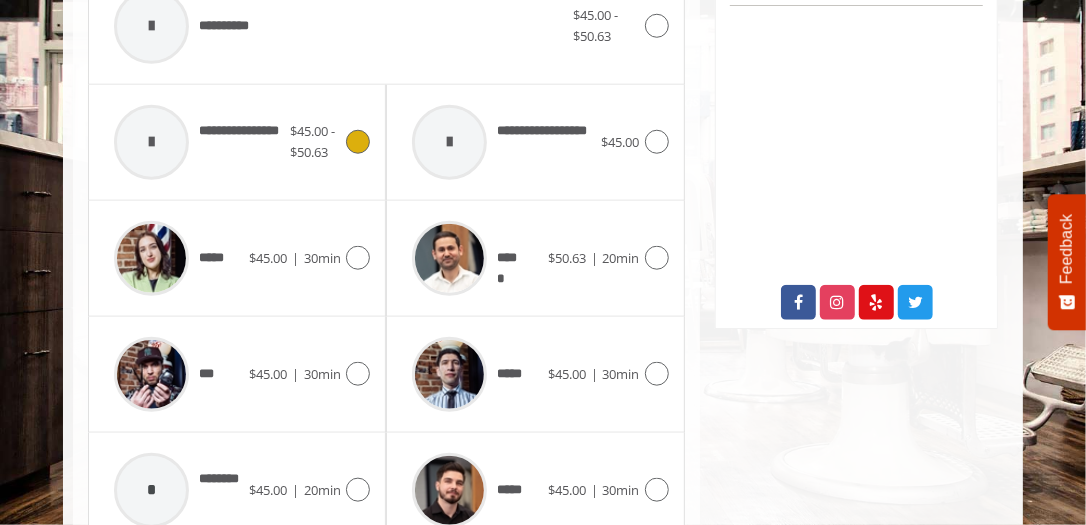 scroll, scrollTop: 985, scrollLeft: 0, axis: vertical 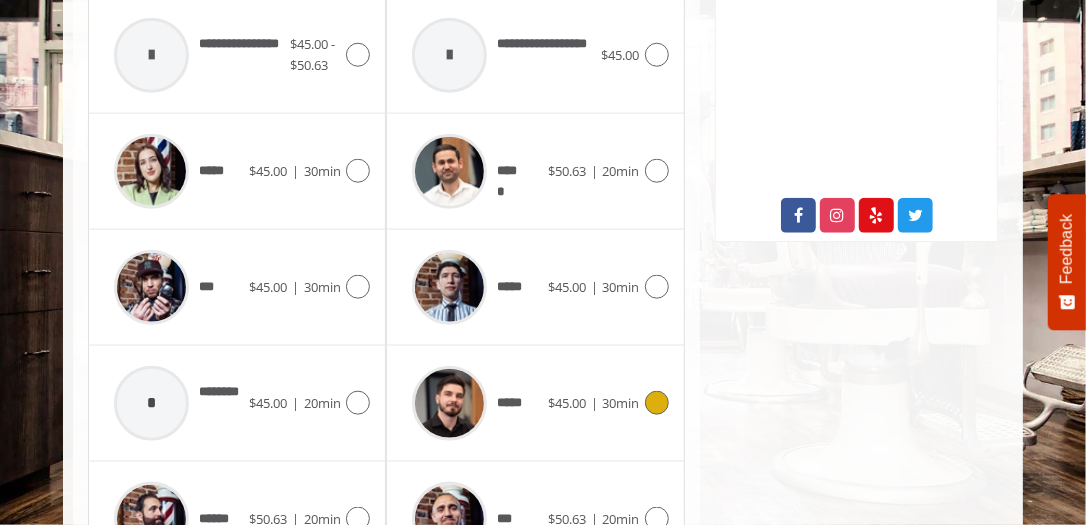 click on "$45.00" at bounding box center (567, 403) 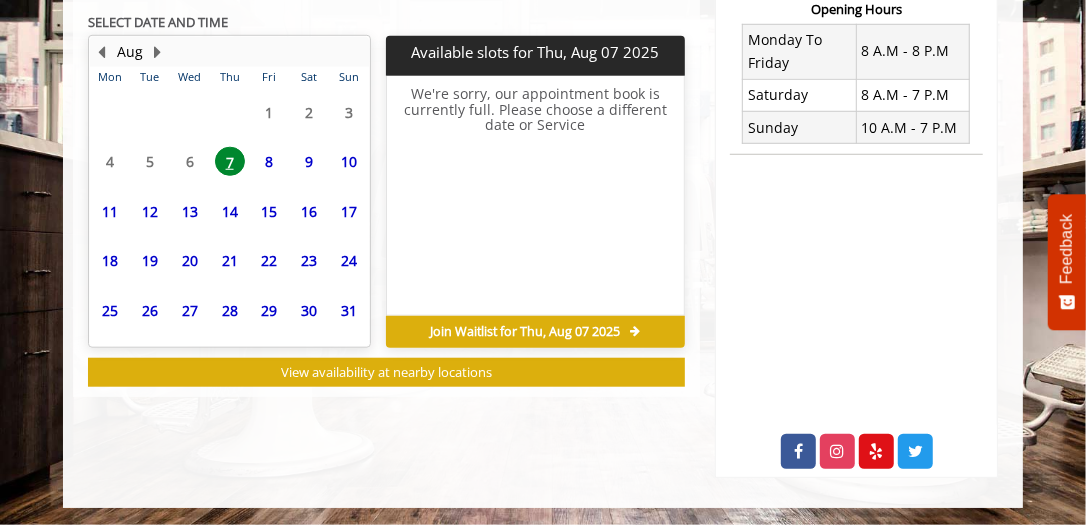 scroll, scrollTop: 807, scrollLeft: 0, axis: vertical 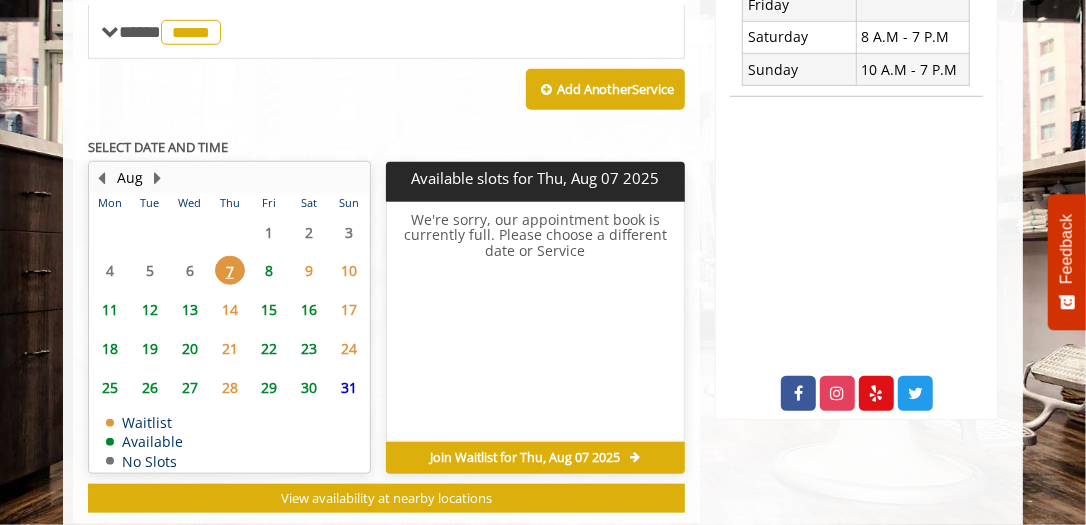 click on "8" 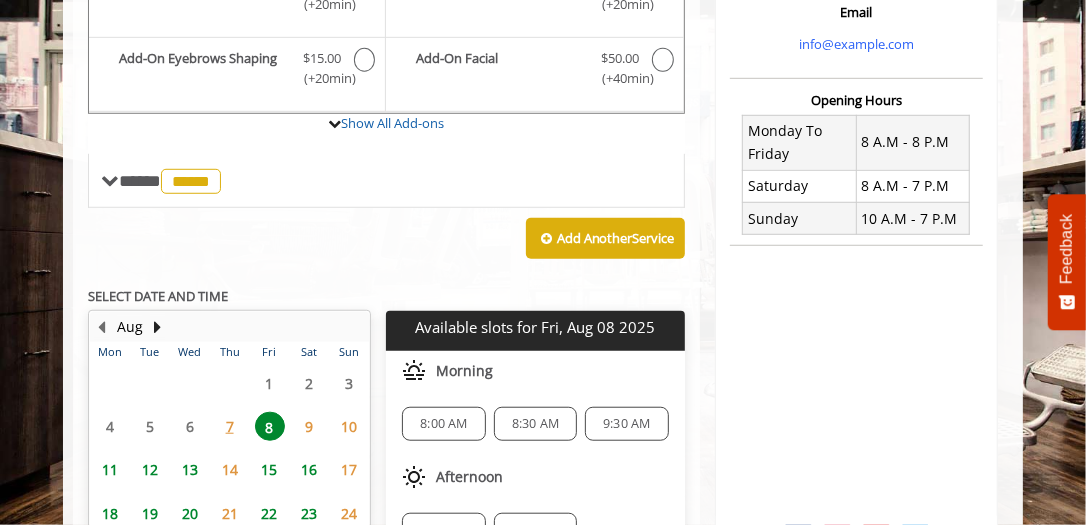 scroll, scrollTop: 685, scrollLeft: 0, axis: vertical 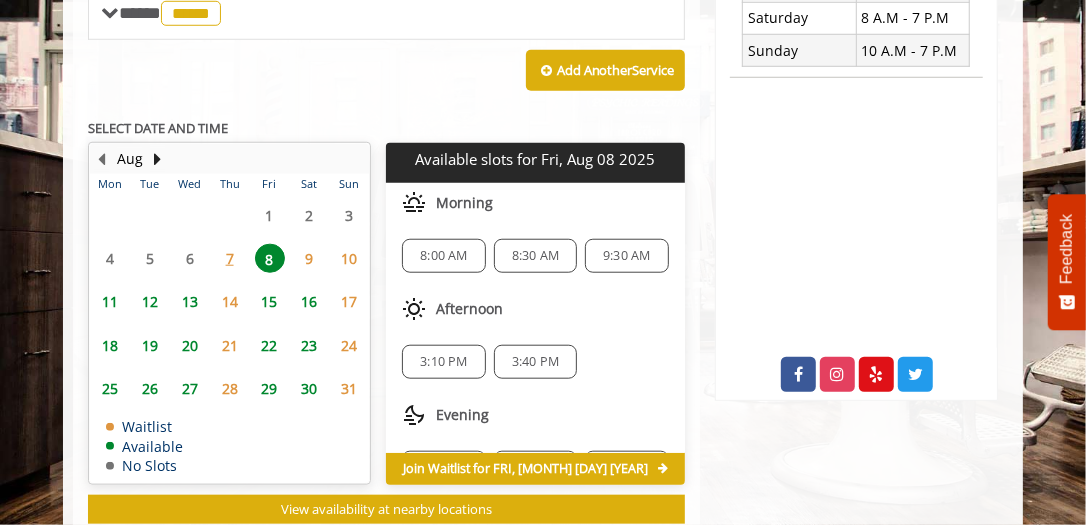 click on "9:30 AM" 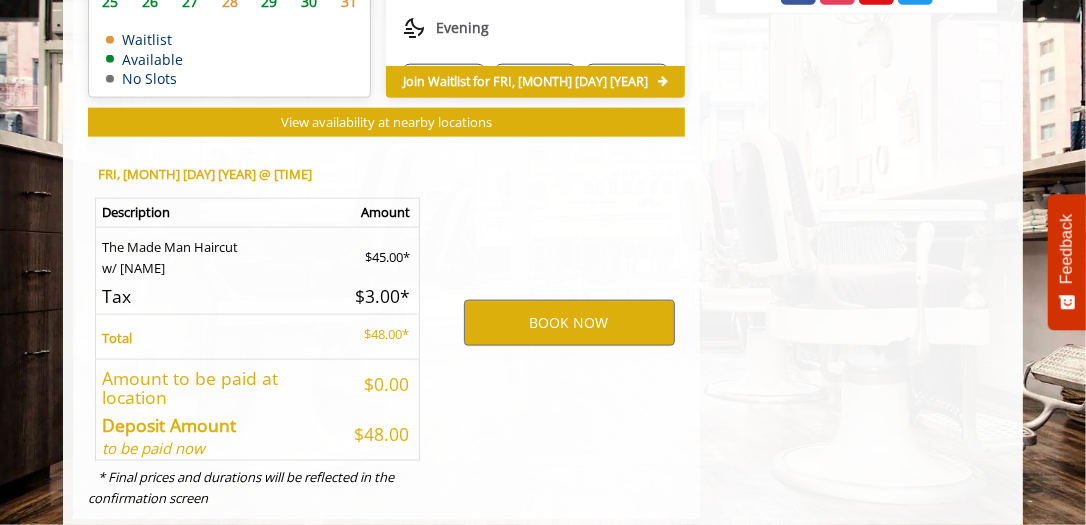 scroll, scrollTop: 1248, scrollLeft: 0, axis: vertical 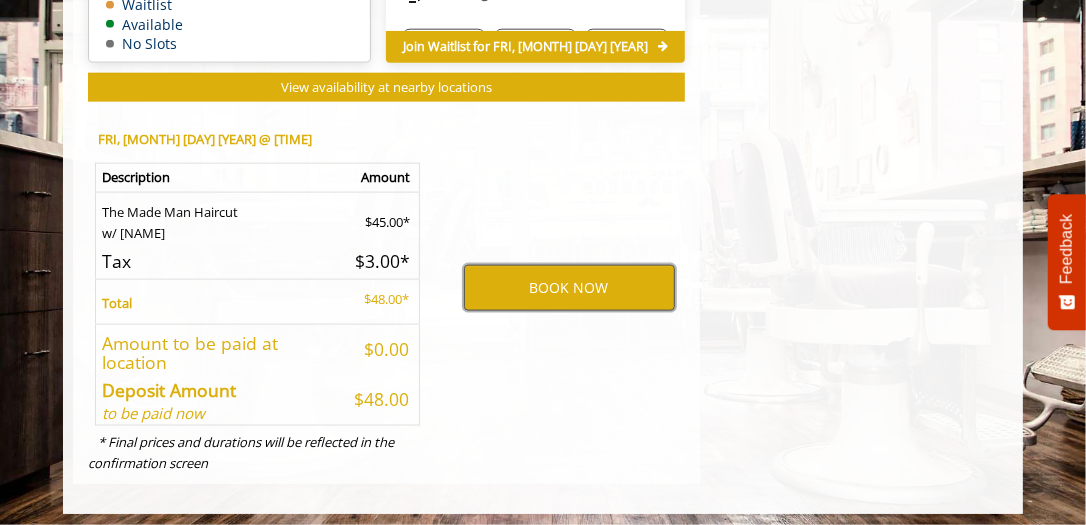 click on "BOOK NOW" at bounding box center (569, 288) 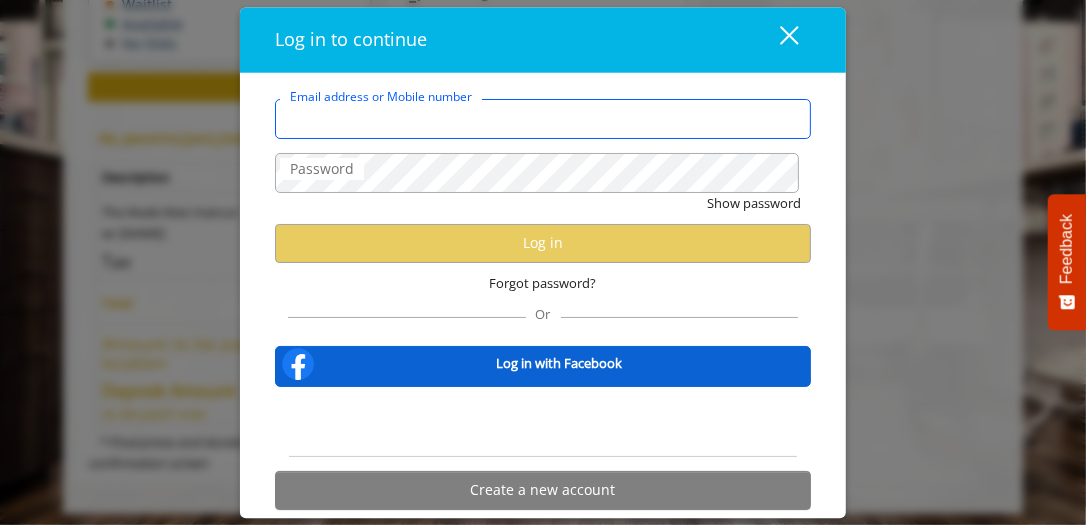 click on "Email address or Mobile number" at bounding box center (543, 119) 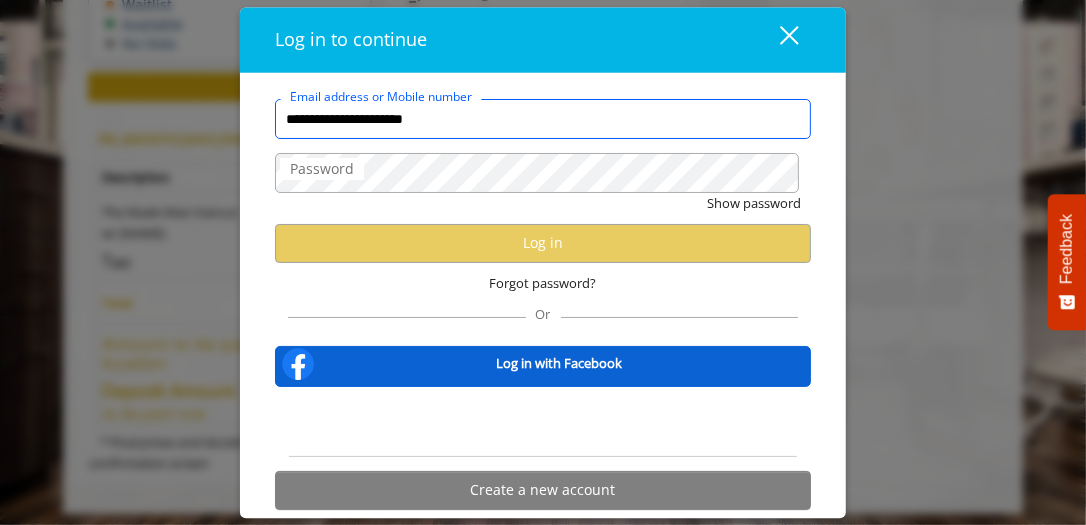 scroll, scrollTop: 0, scrollLeft: 0, axis: both 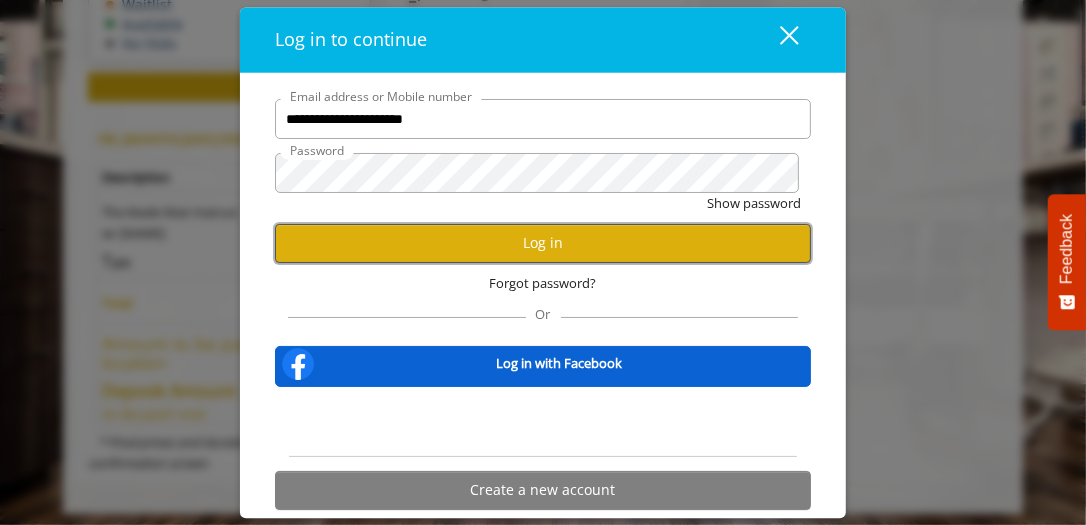 click on "Log in" at bounding box center [543, 243] 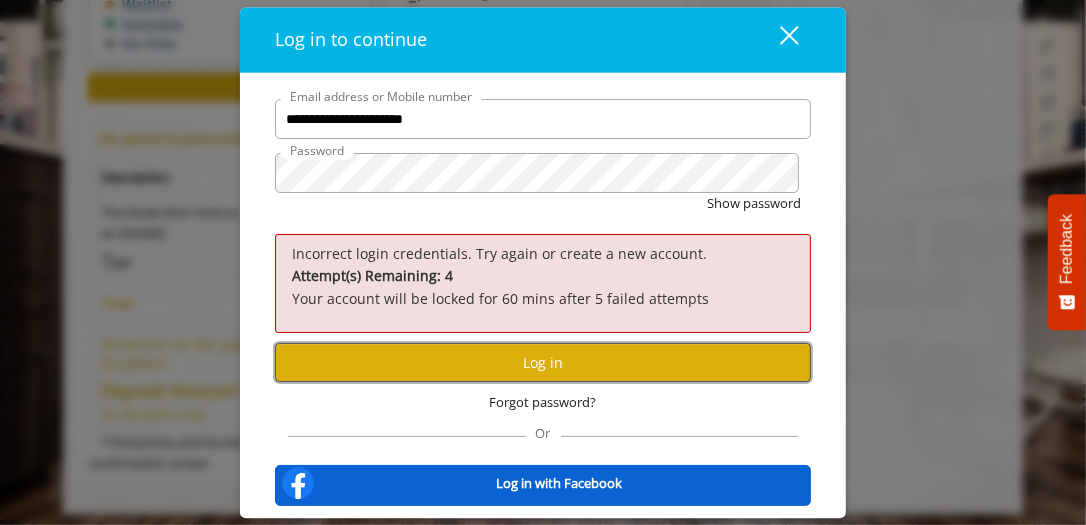 click on "Log in" at bounding box center (543, 362) 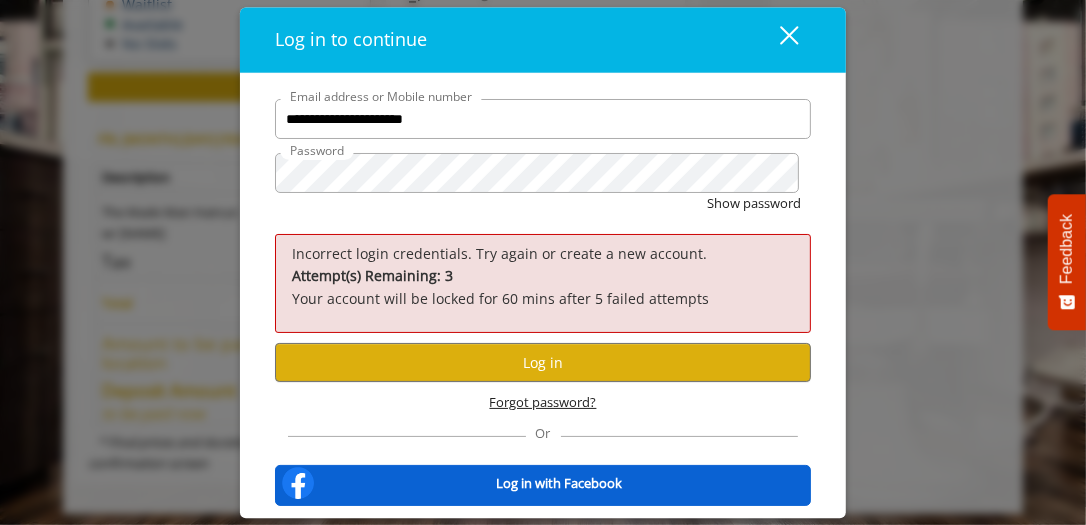 click on "Forgot password?" at bounding box center (543, 403) 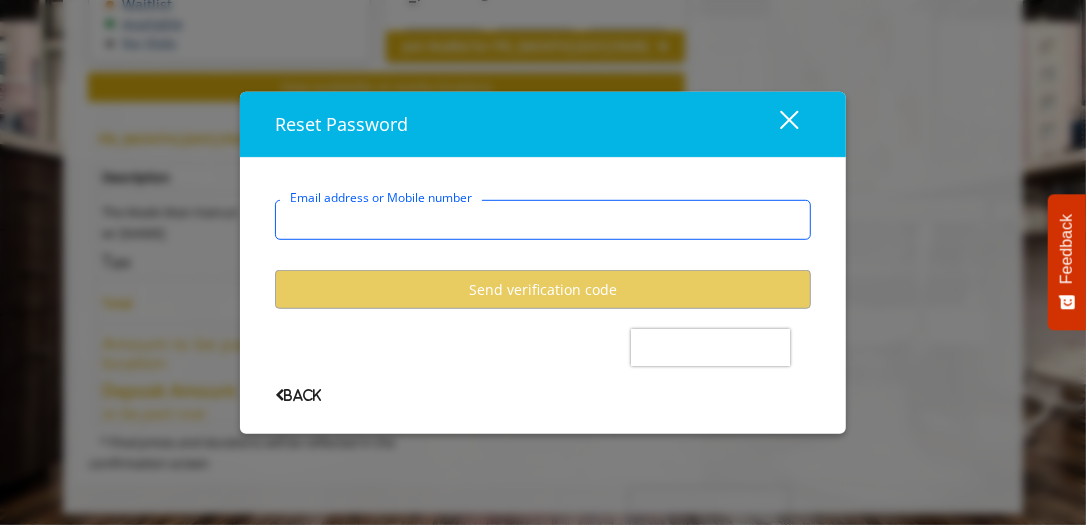click on "Email address or Mobile number" at bounding box center [543, 220] 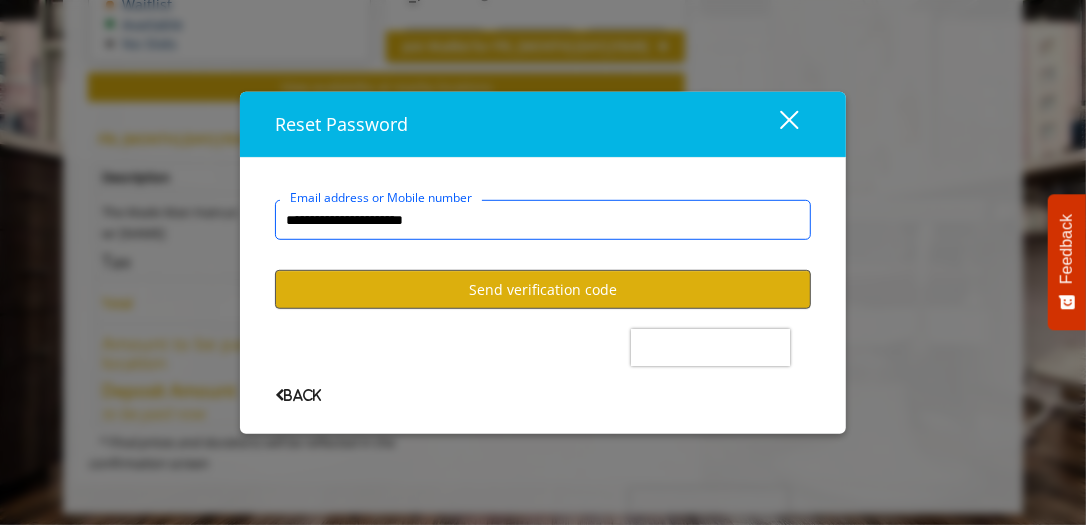 type on "**********" 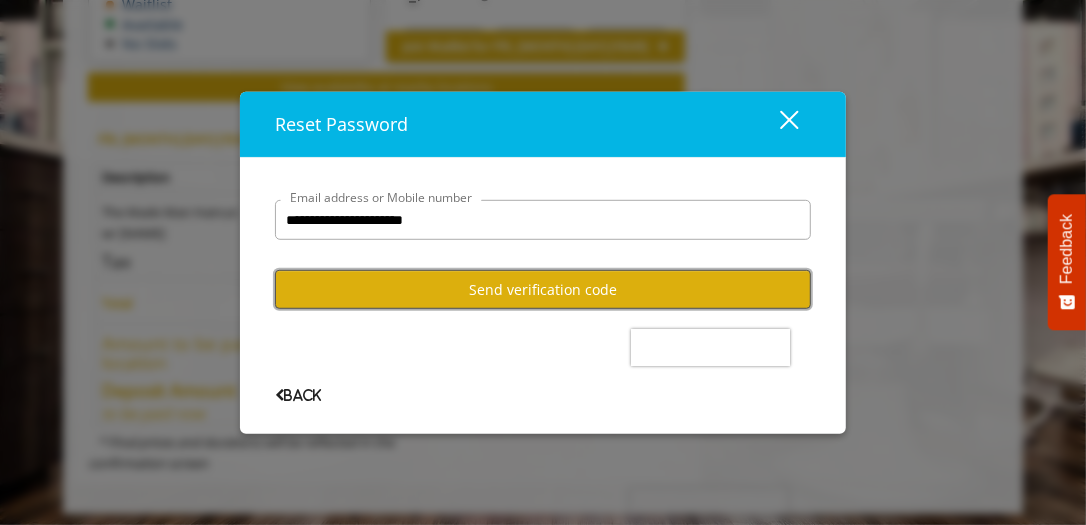 click on "Send verification code" at bounding box center (543, 289) 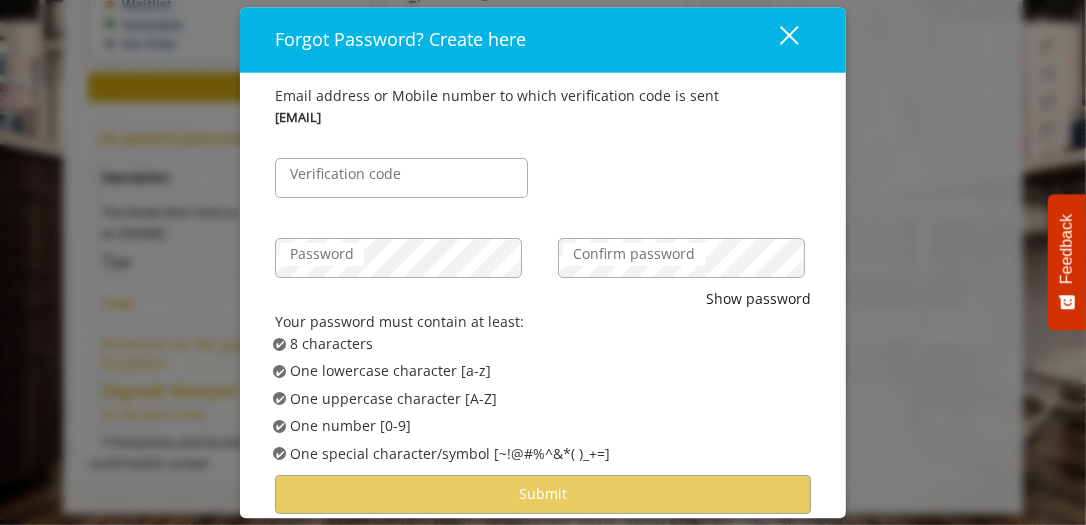 click on "Verification code" at bounding box center (345, 175) 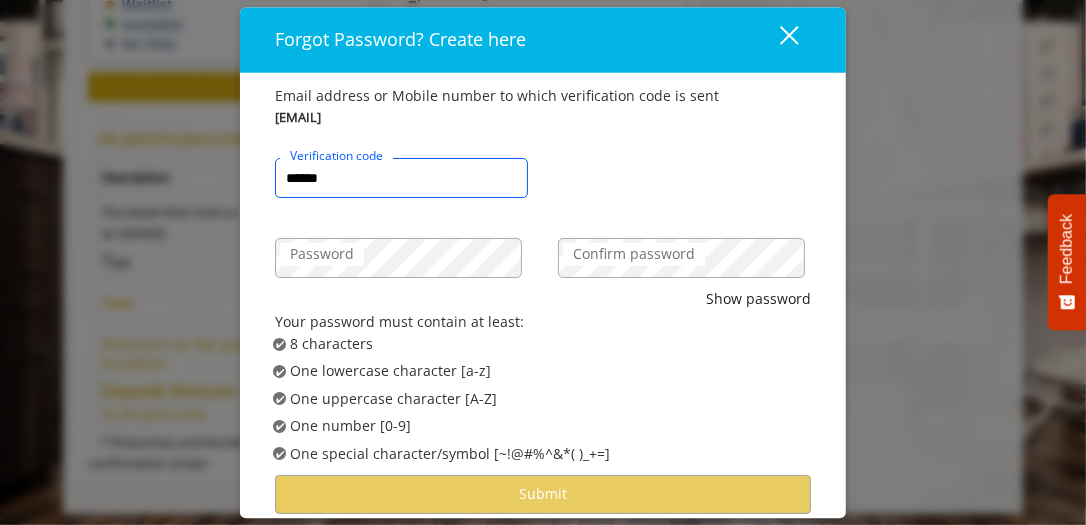 type on "******" 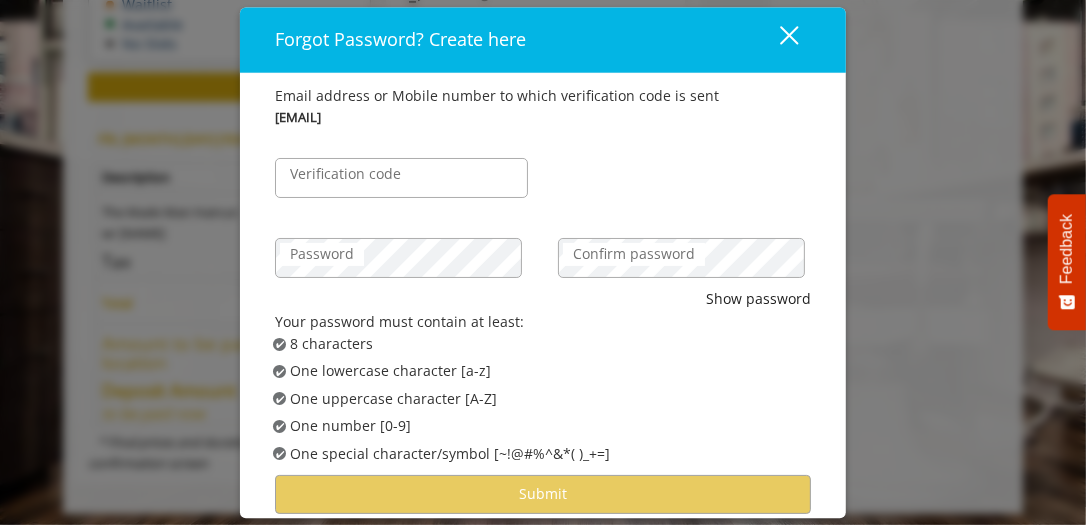 click on "Password" at bounding box center [322, 255] 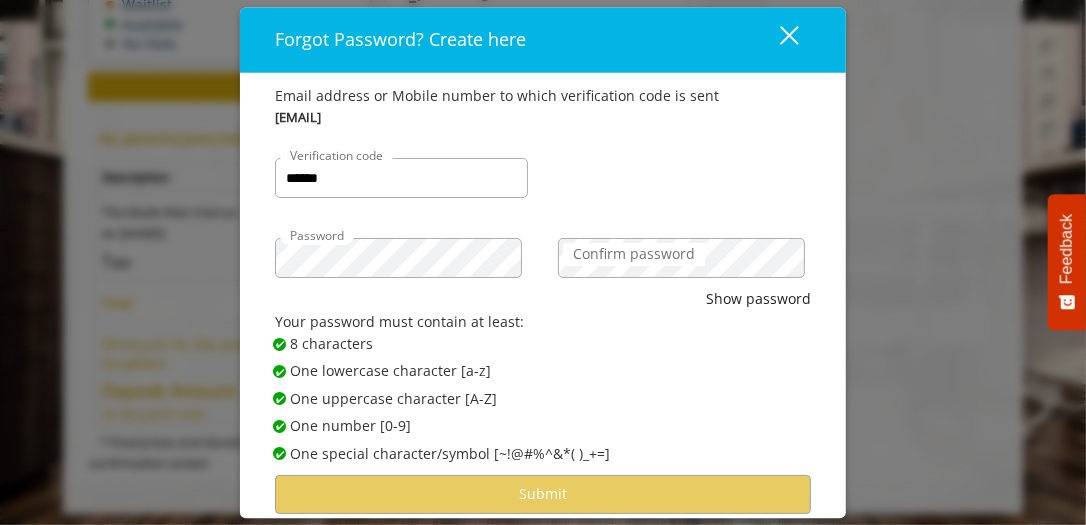 click on "Confirm password" at bounding box center (634, 255) 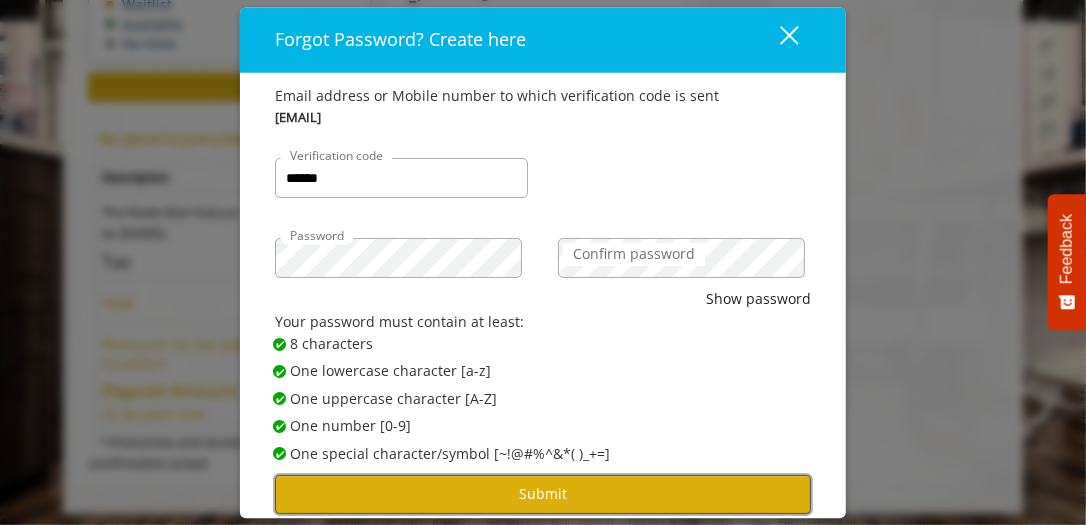 click on "Submit" at bounding box center (543, 494) 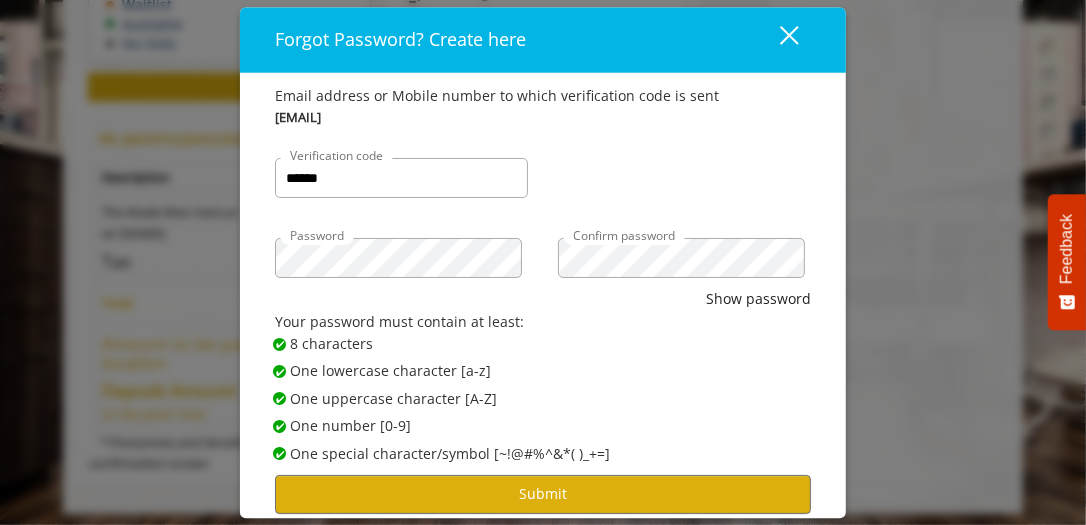 scroll, scrollTop: 96, scrollLeft: 0, axis: vertical 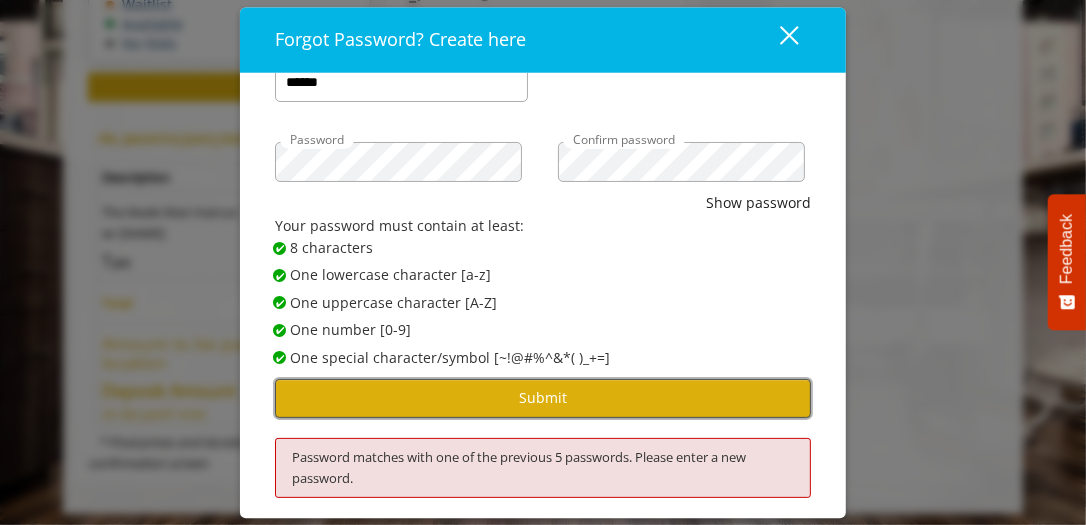 click on "Submit" at bounding box center (543, 398) 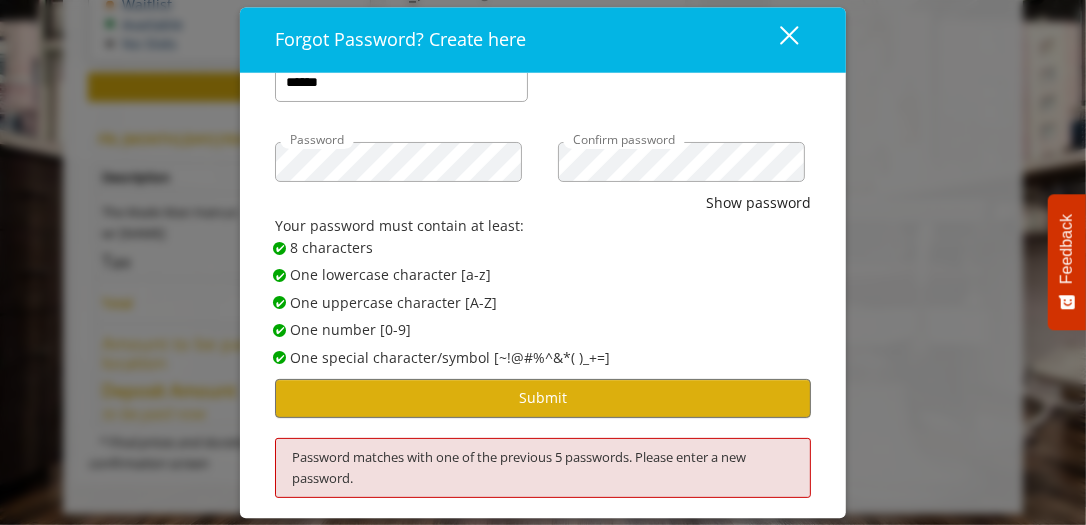 scroll, scrollTop: 26, scrollLeft: 0, axis: vertical 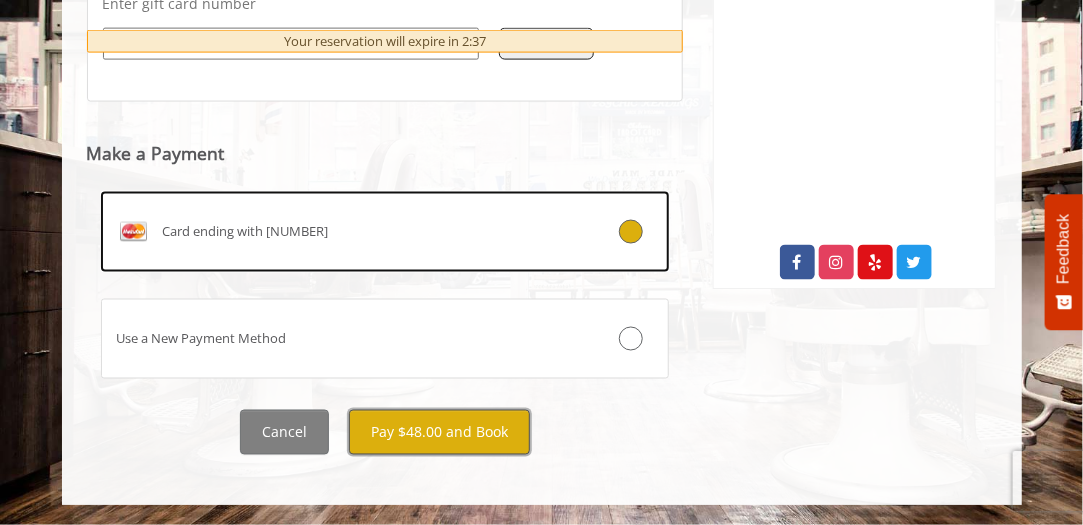 click on "Pay $48.00 and Book" at bounding box center [439, 432] 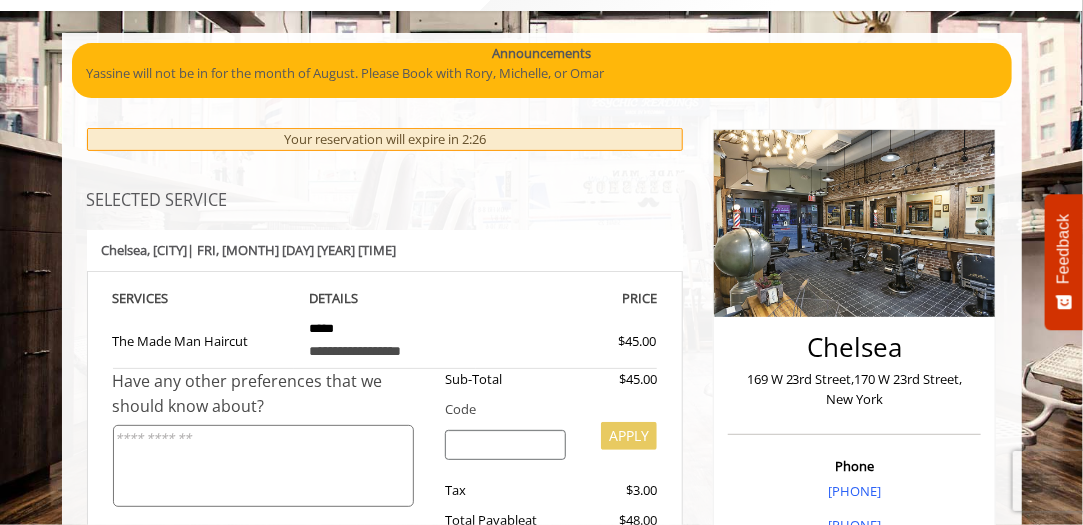 scroll, scrollTop: 55, scrollLeft: 0, axis: vertical 